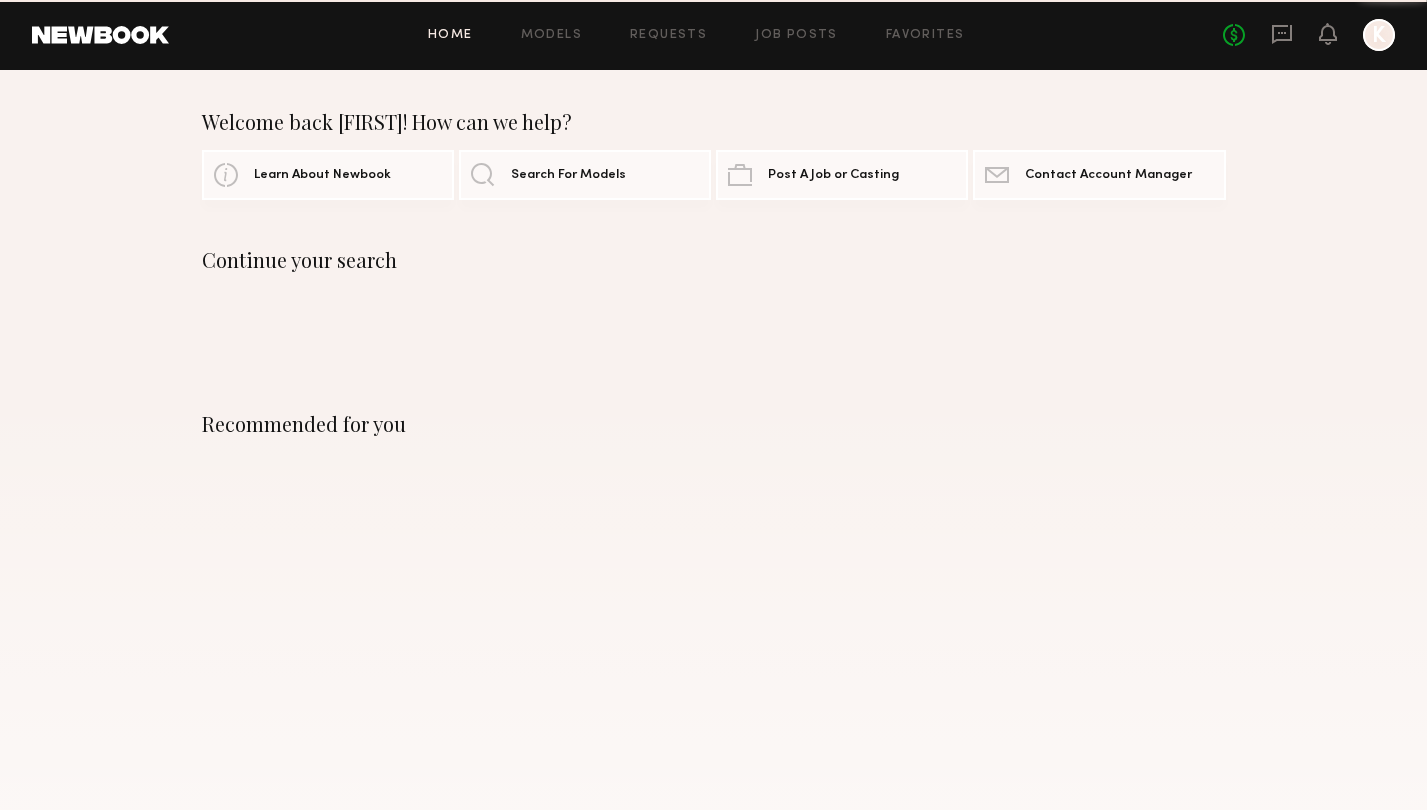 scroll, scrollTop: 0, scrollLeft: 0, axis: both 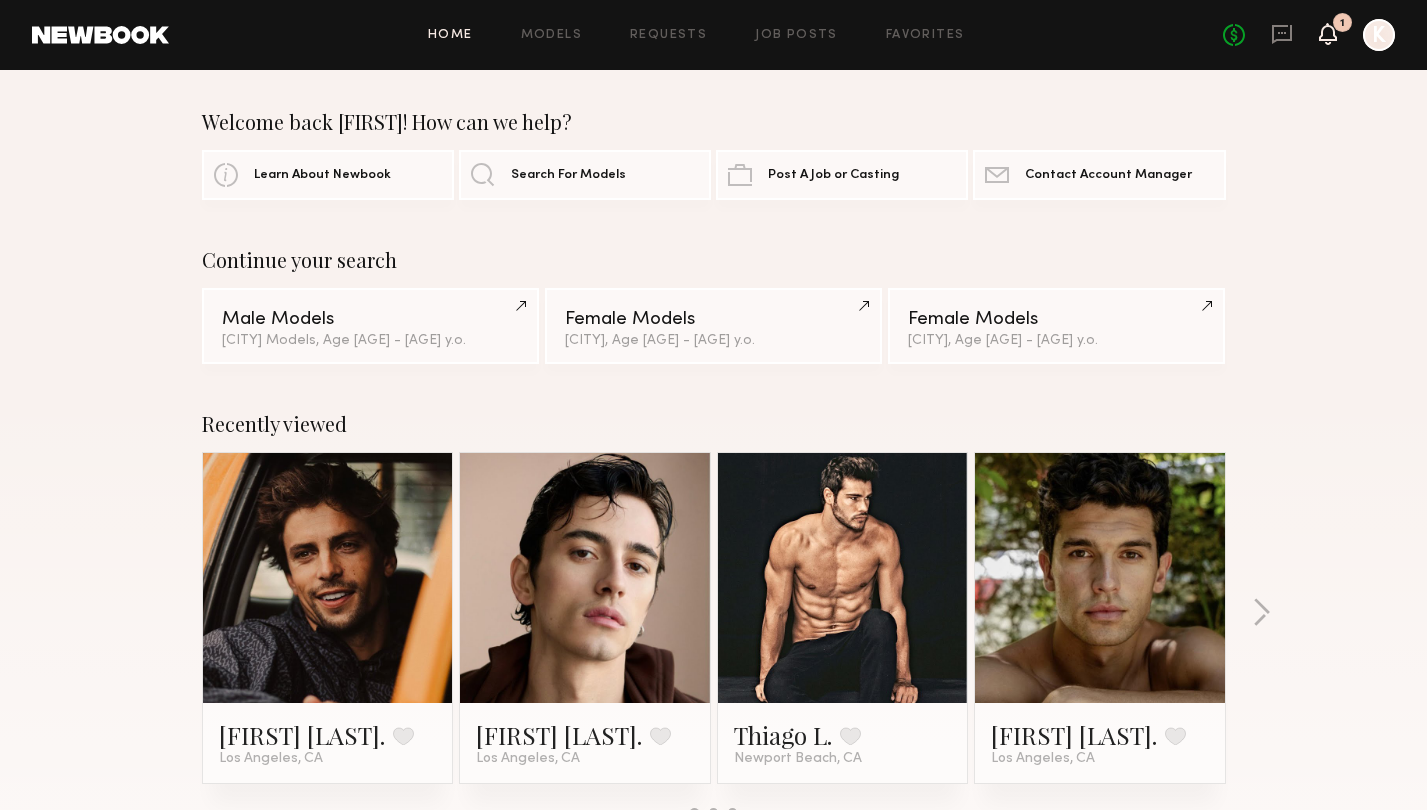 click 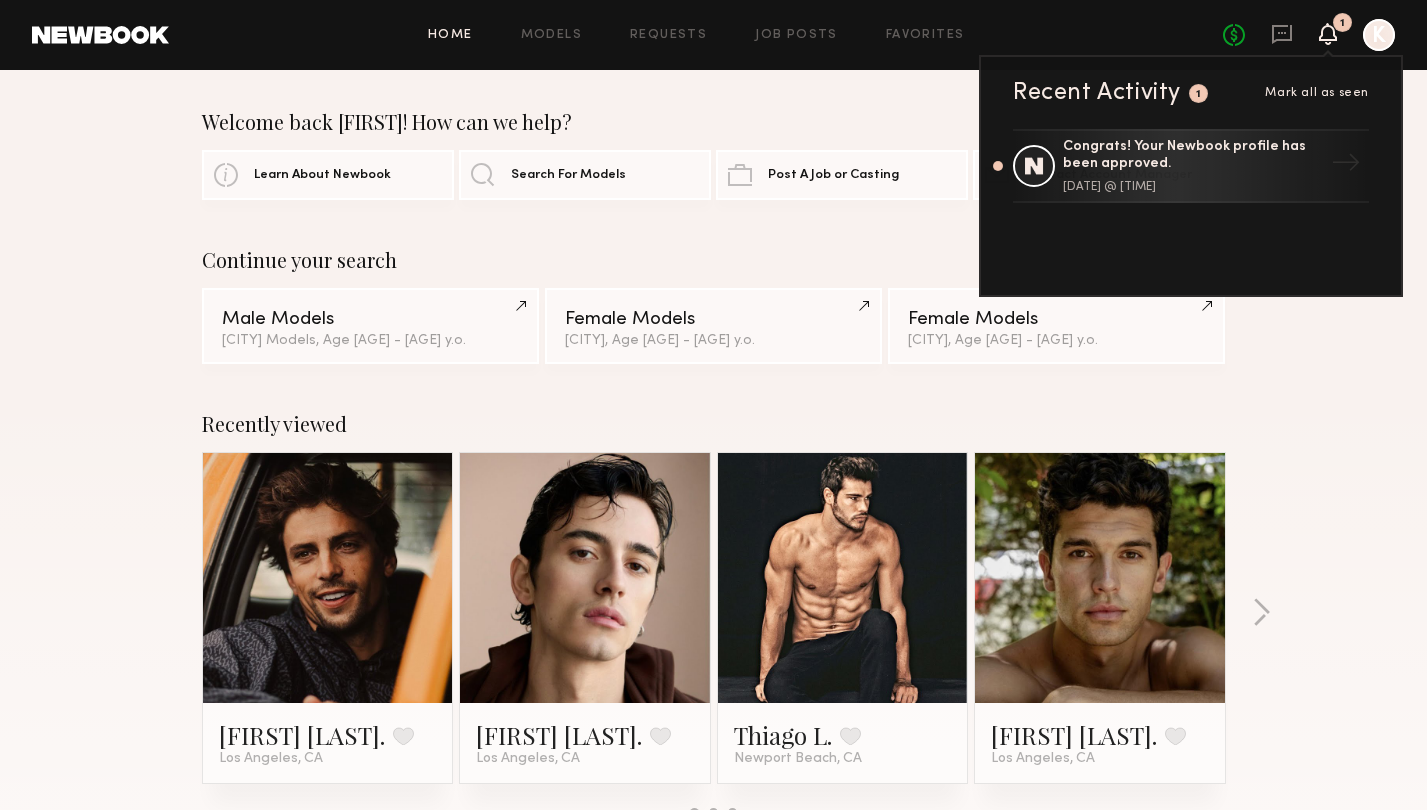 click 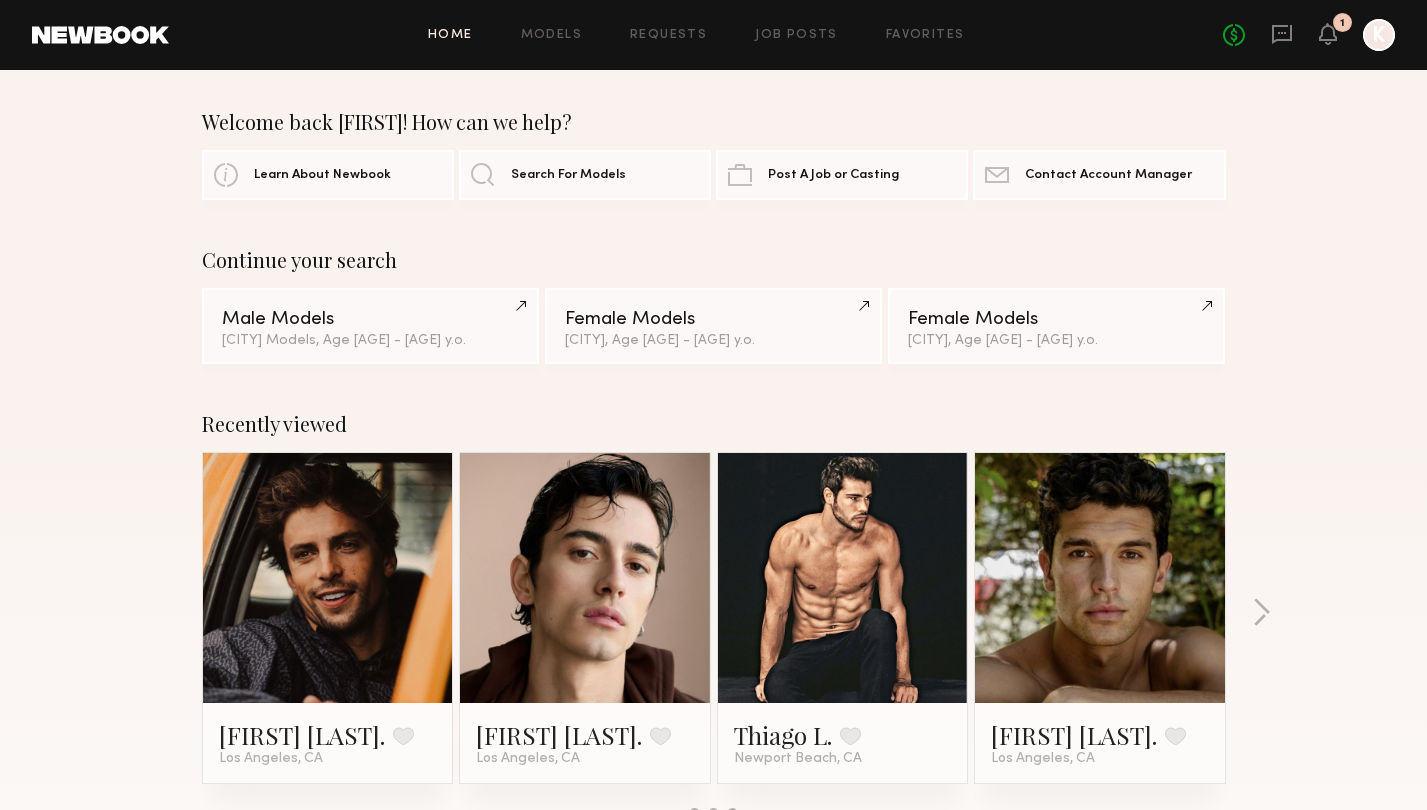 scroll, scrollTop: 0, scrollLeft: 0, axis: both 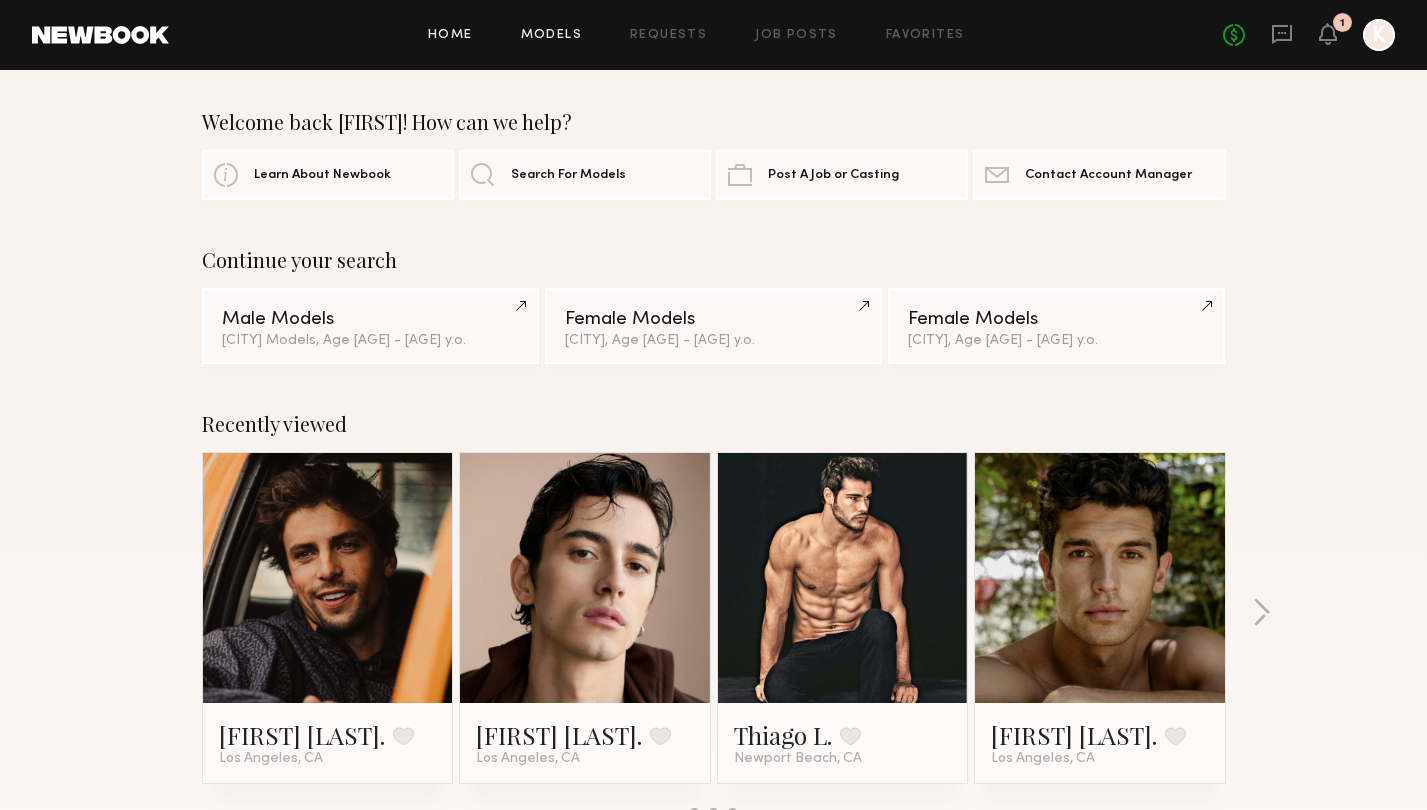 click on "Models" 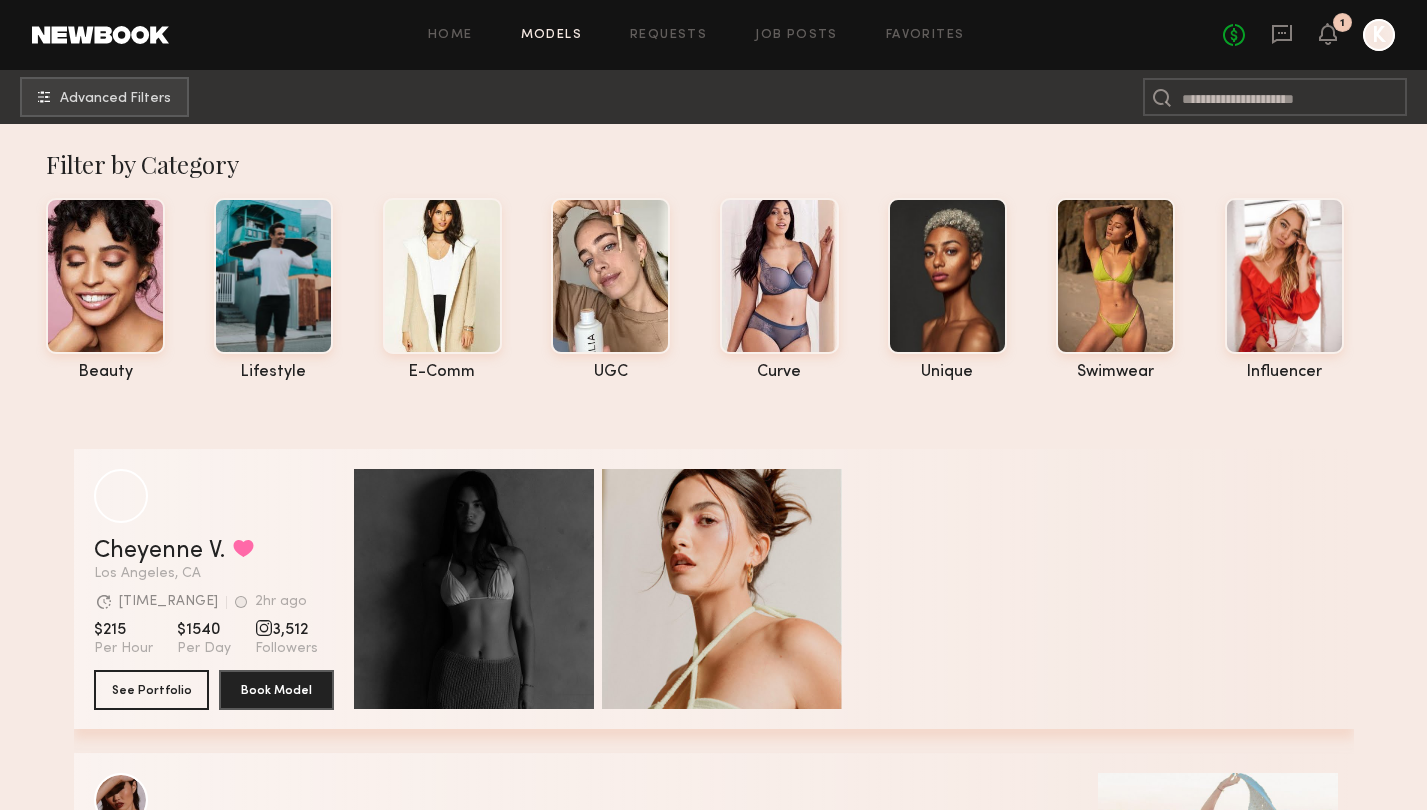 scroll, scrollTop: 0, scrollLeft: 0, axis: both 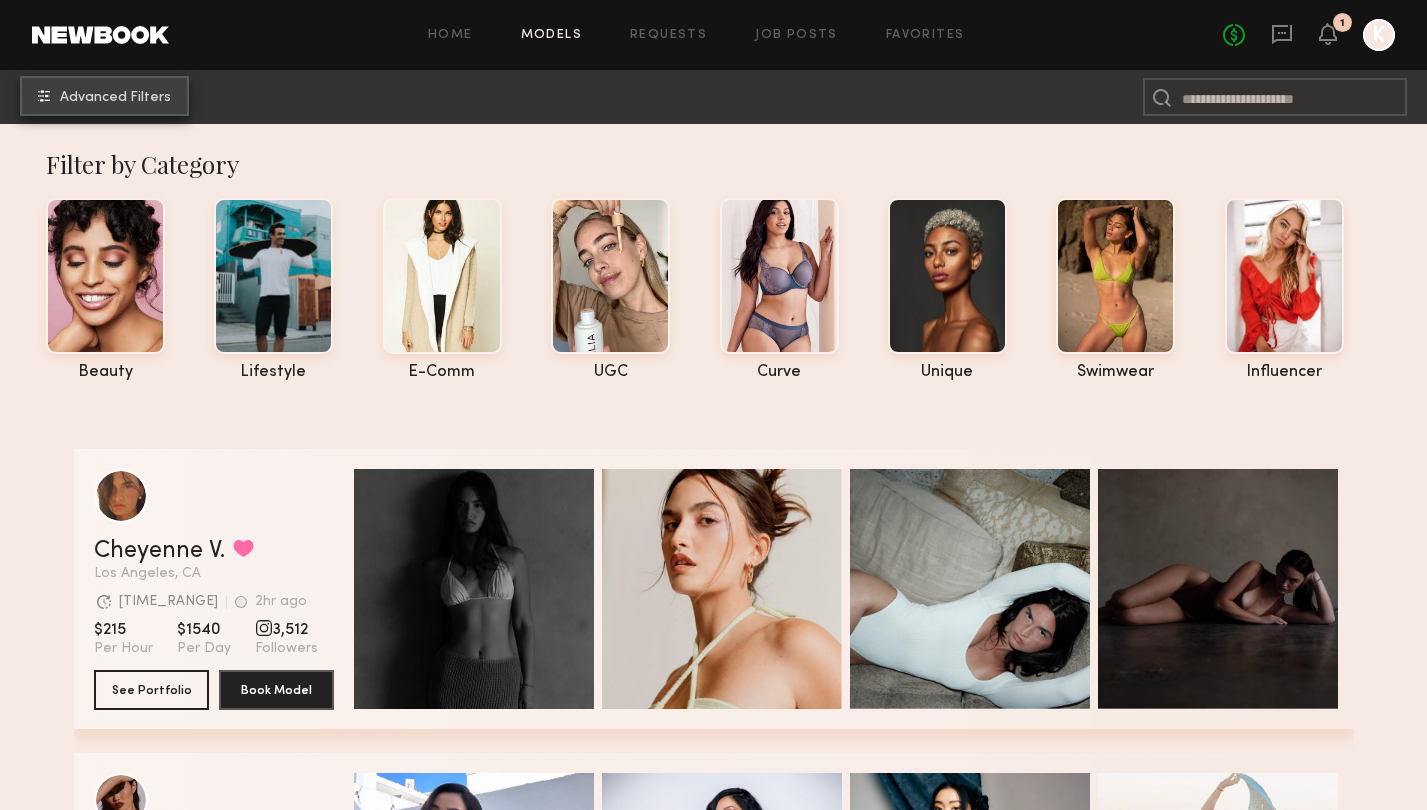 click on "Advanced Filters" 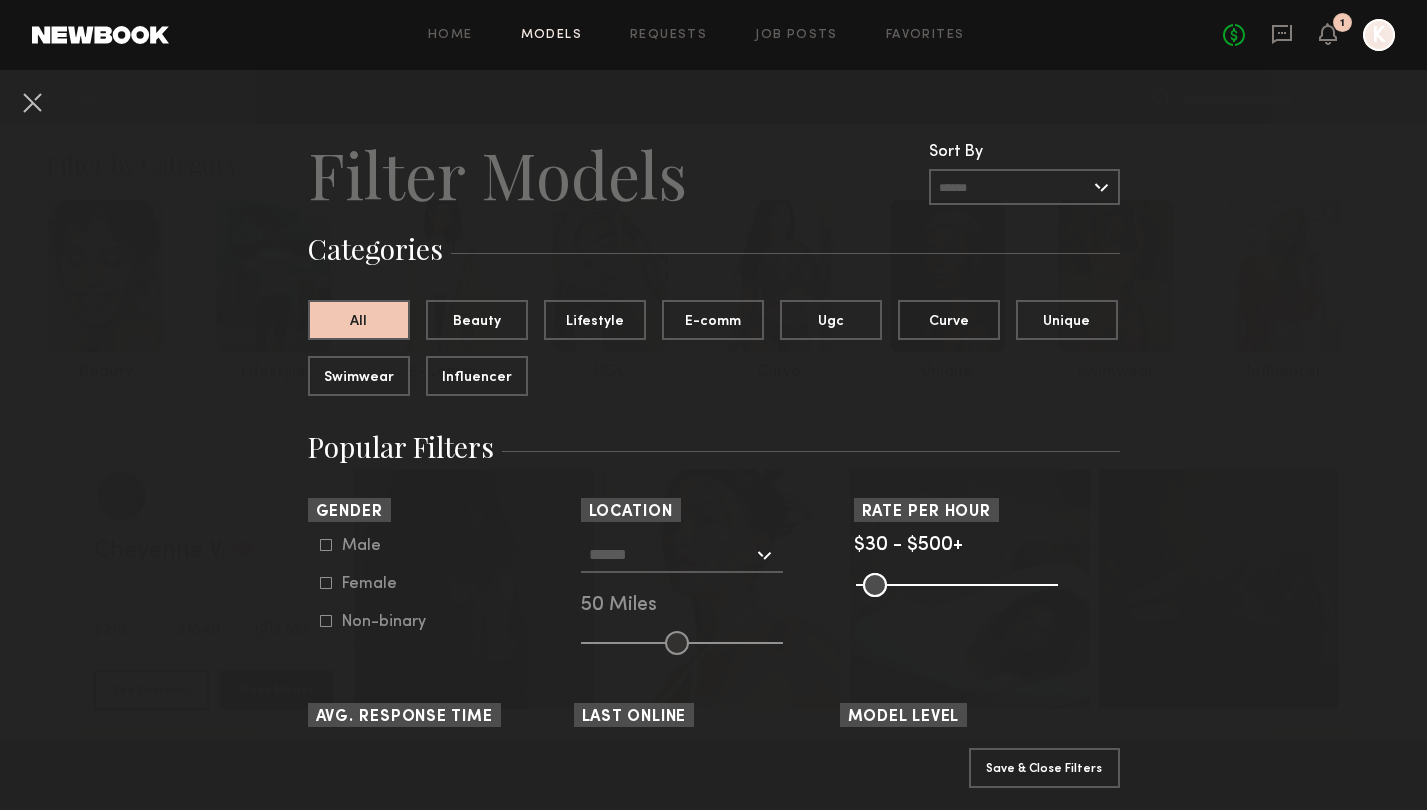click on "Male" 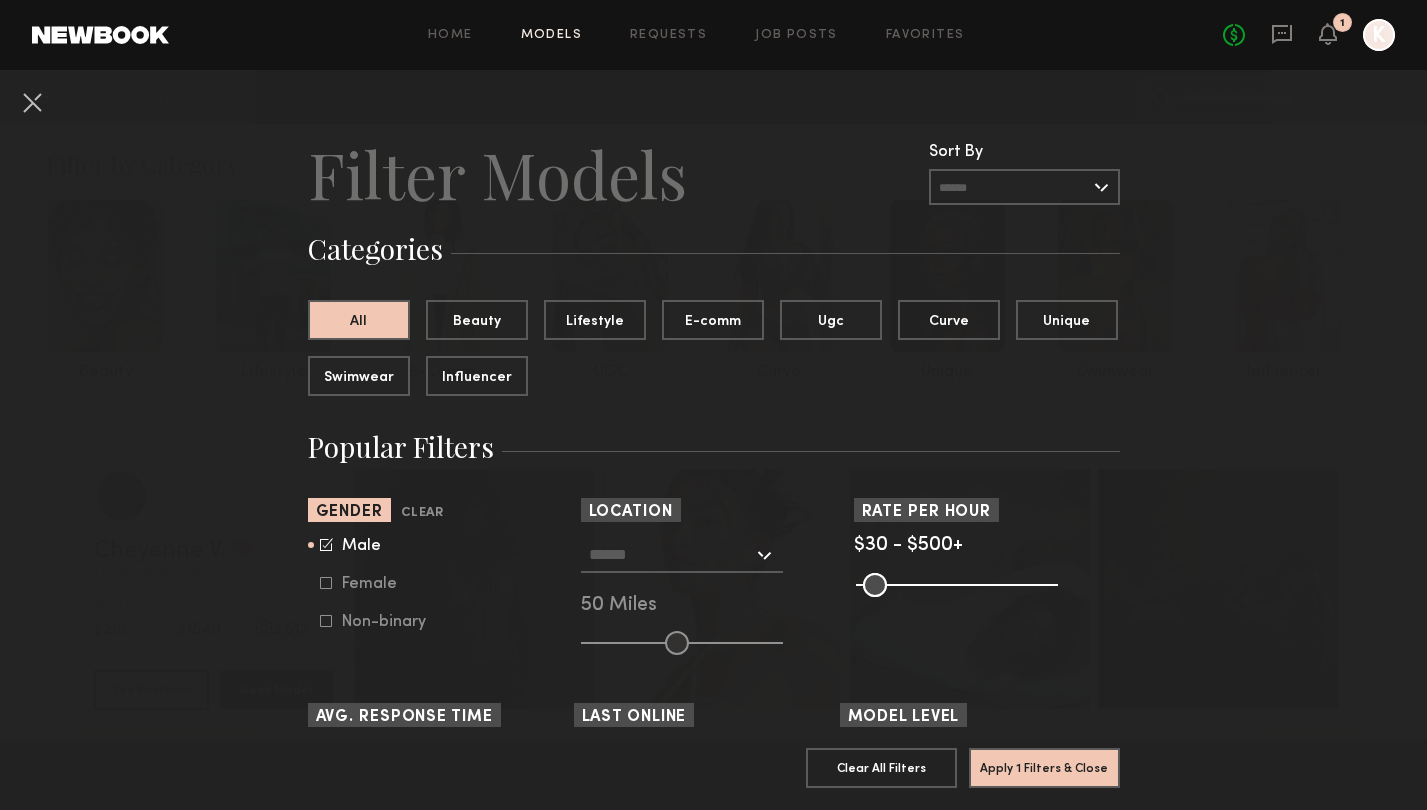 click 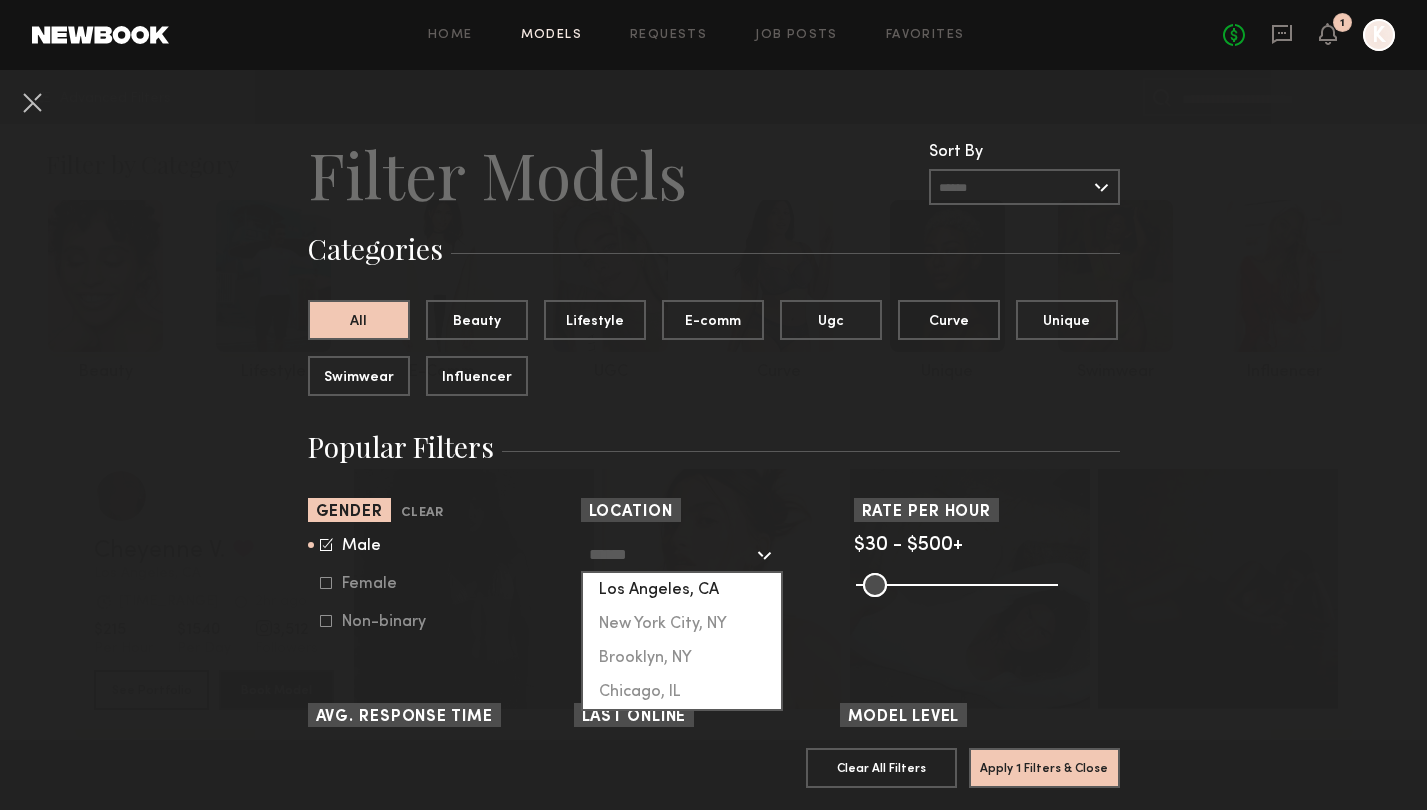 click on "Los Angeles, CA" 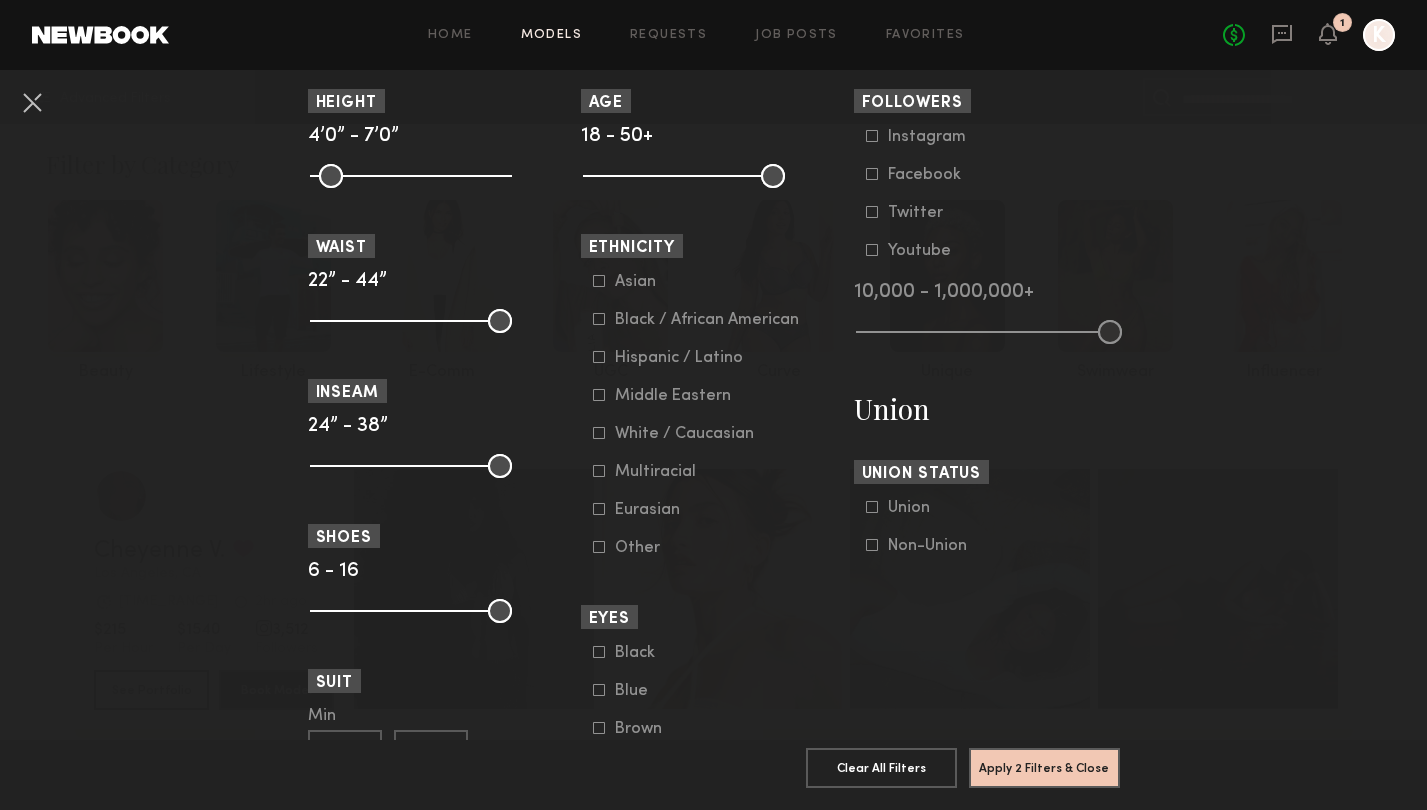 scroll, scrollTop: 949, scrollLeft: 0, axis: vertical 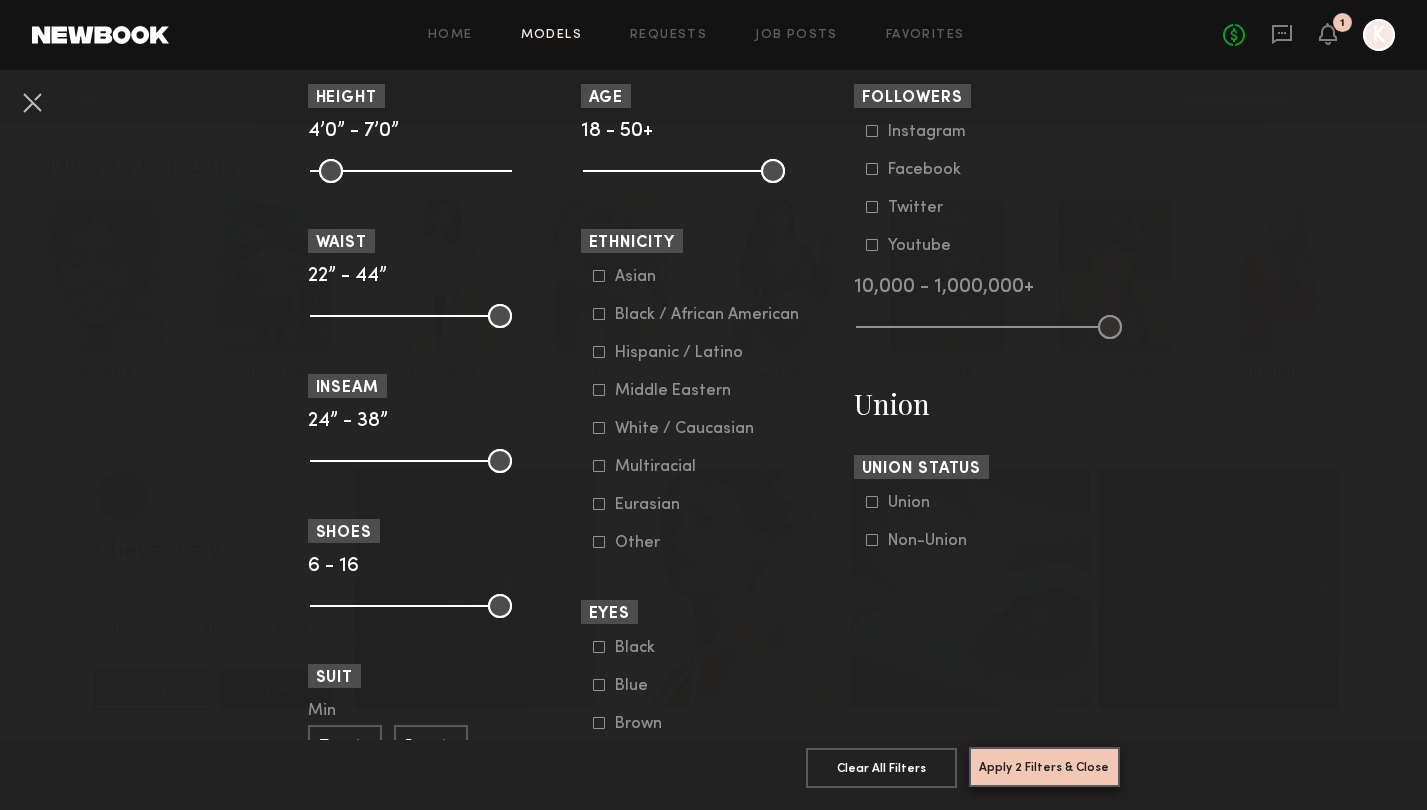 click on "Apply 2 Filters & Close" 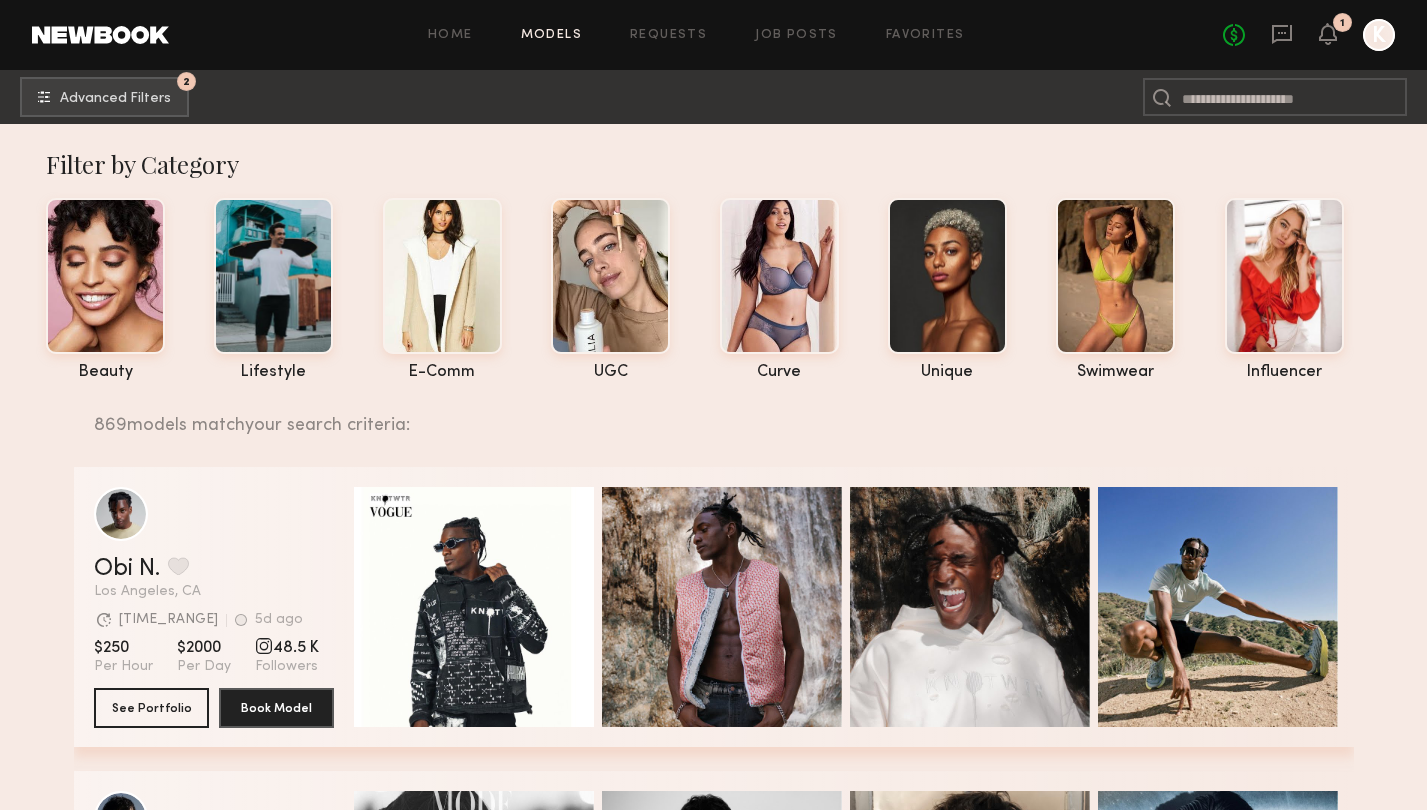 scroll, scrollTop: 0, scrollLeft: 0, axis: both 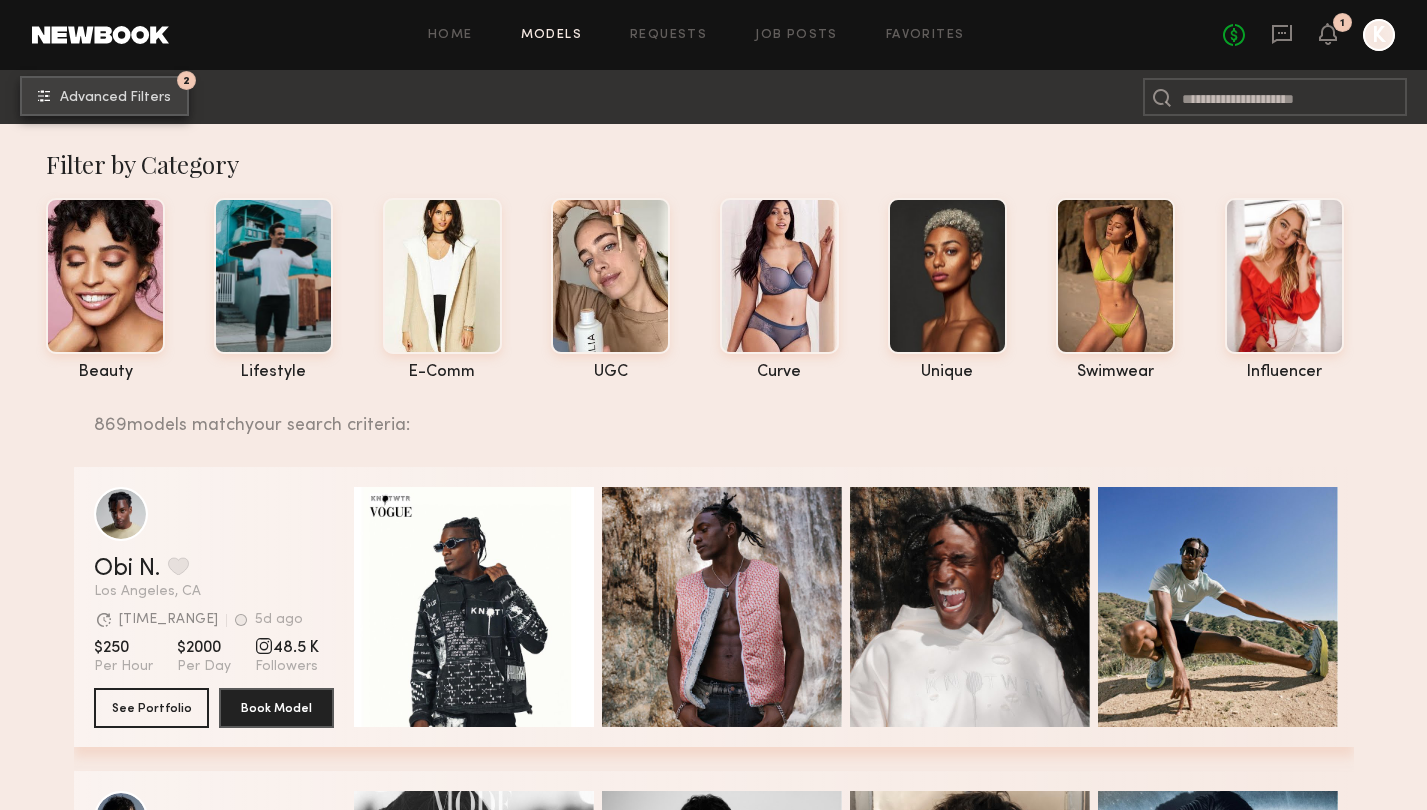 click on "2 Advanced Filters" 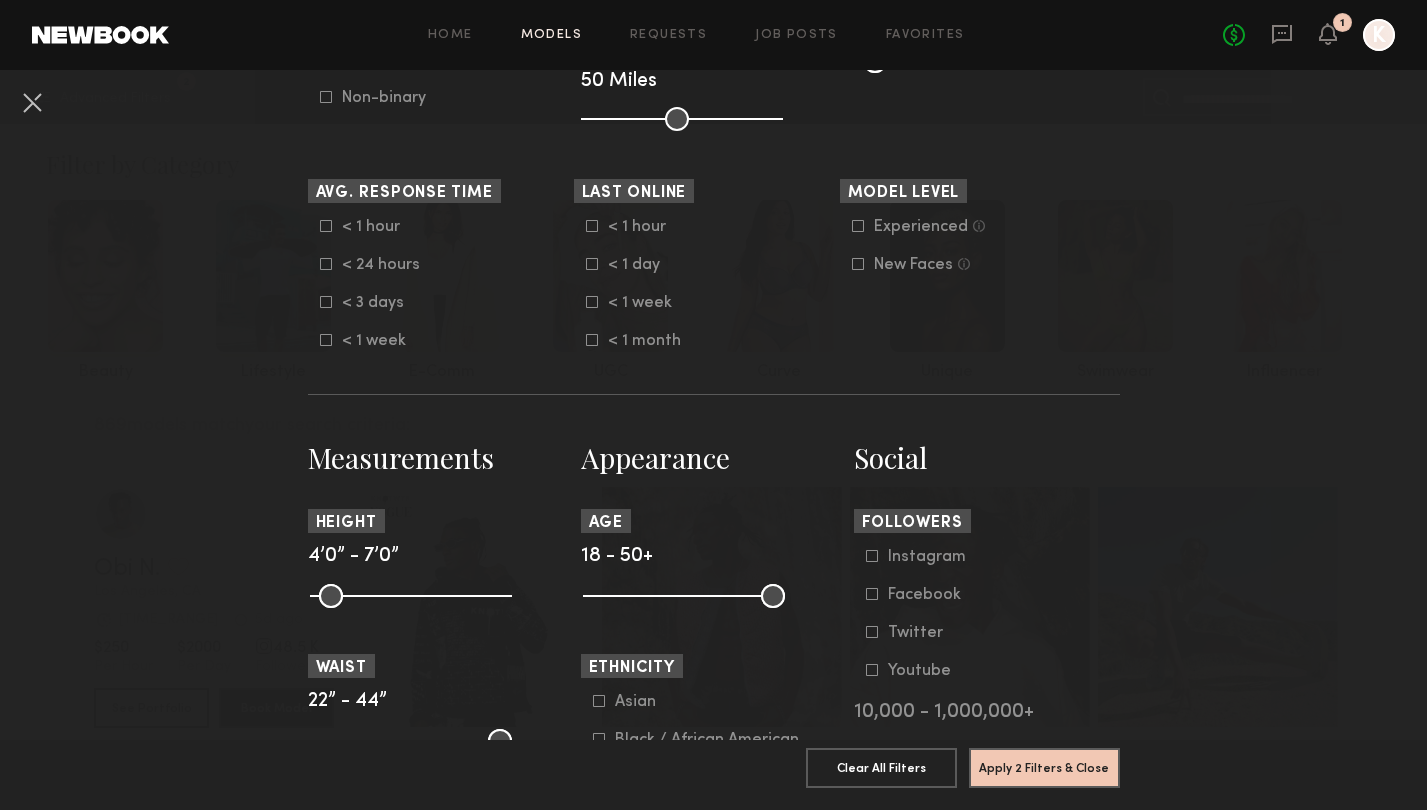 scroll, scrollTop: 523, scrollLeft: 0, axis: vertical 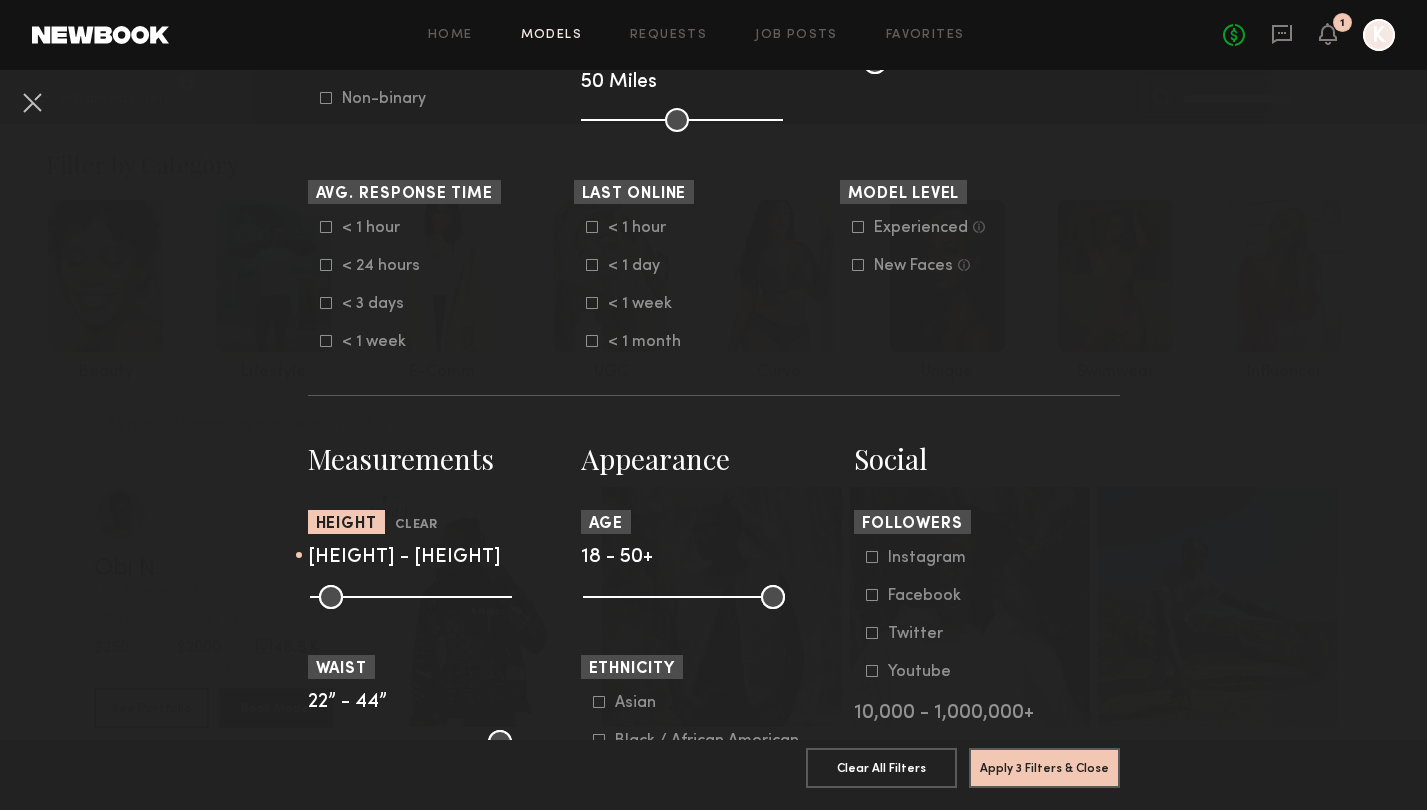 drag, startPoint x: 324, startPoint y: 602, endPoint x: 426, endPoint y: 618, distance: 103.24728 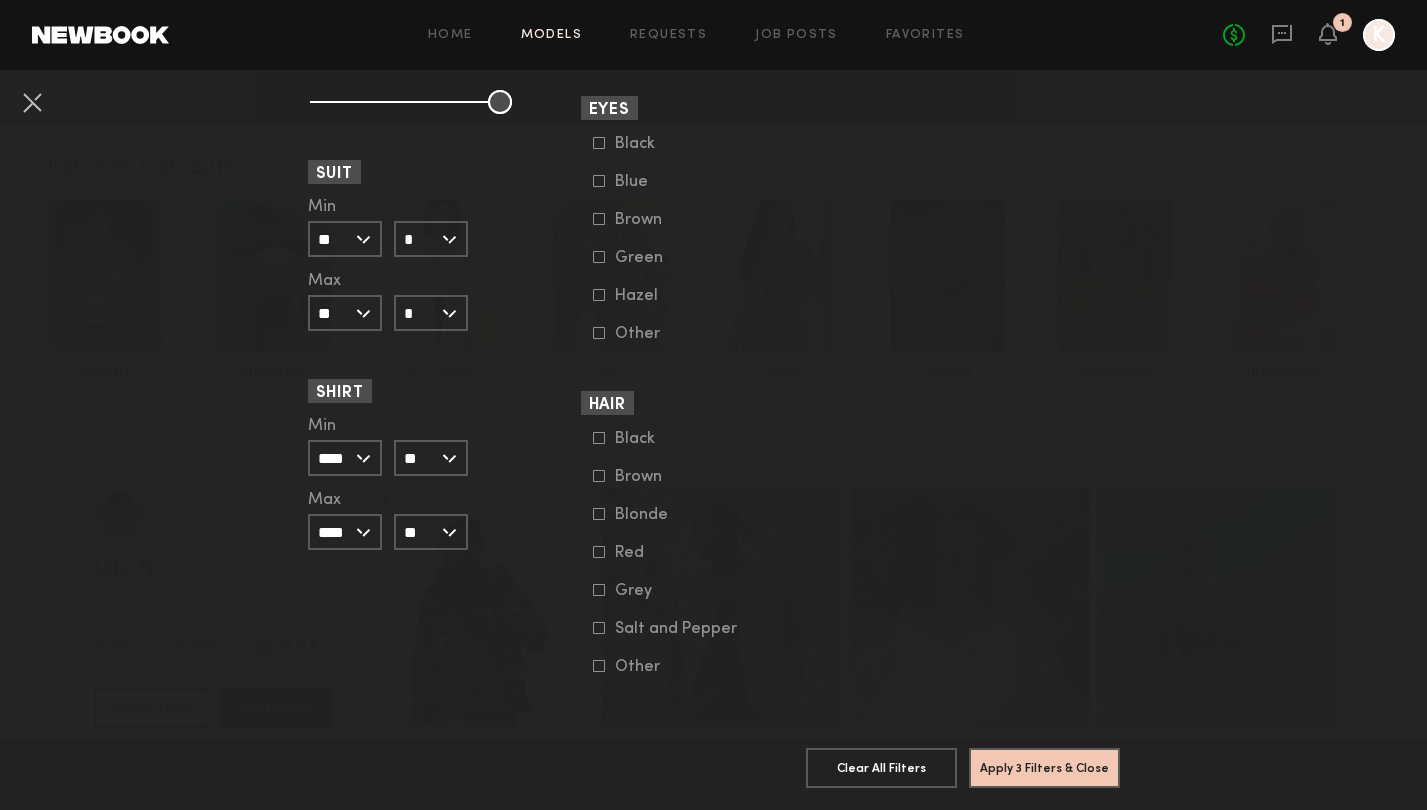 scroll, scrollTop: 1453, scrollLeft: 0, axis: vertical 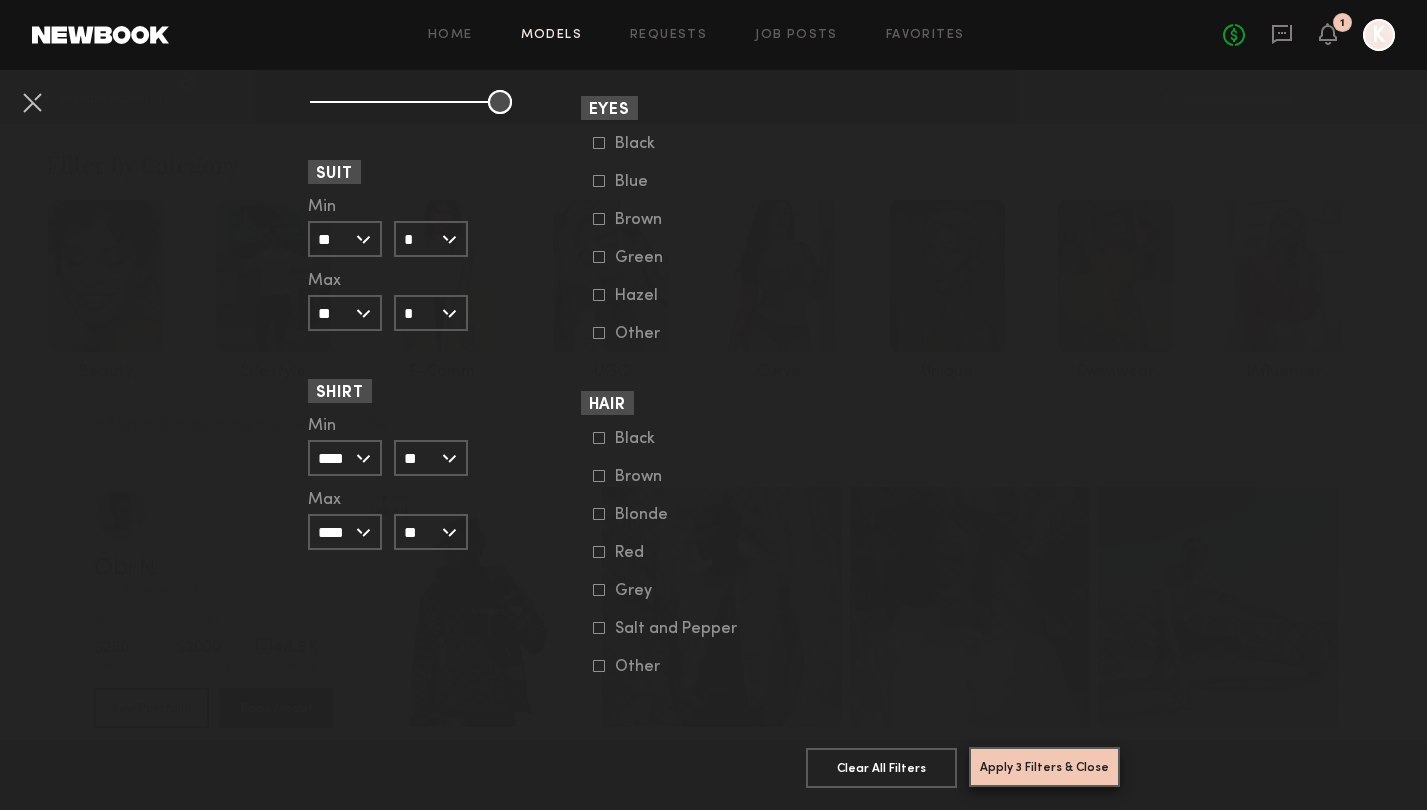 click on "Apply 3 Filters & Close" 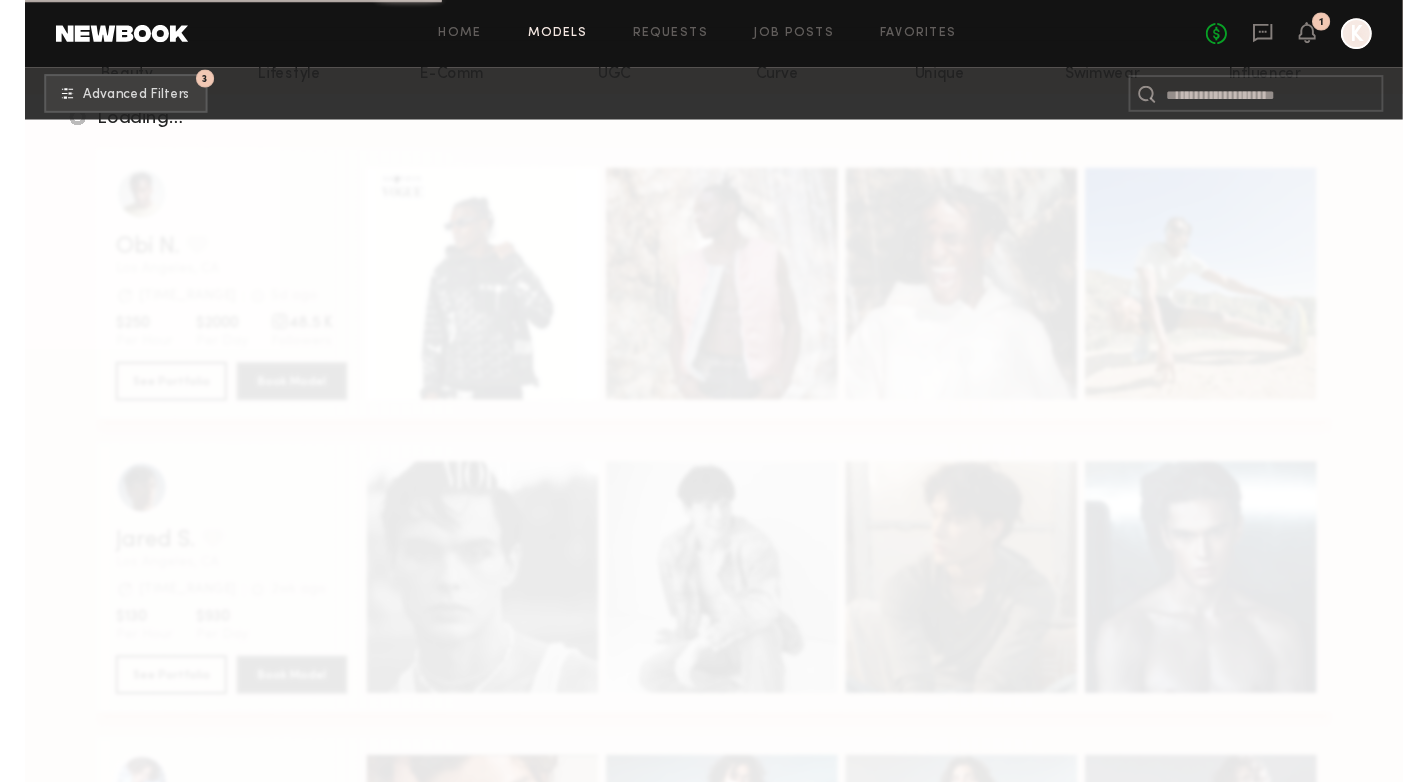 scroll, scrollTop: 299, scrollLeft: 0, axis: vertical 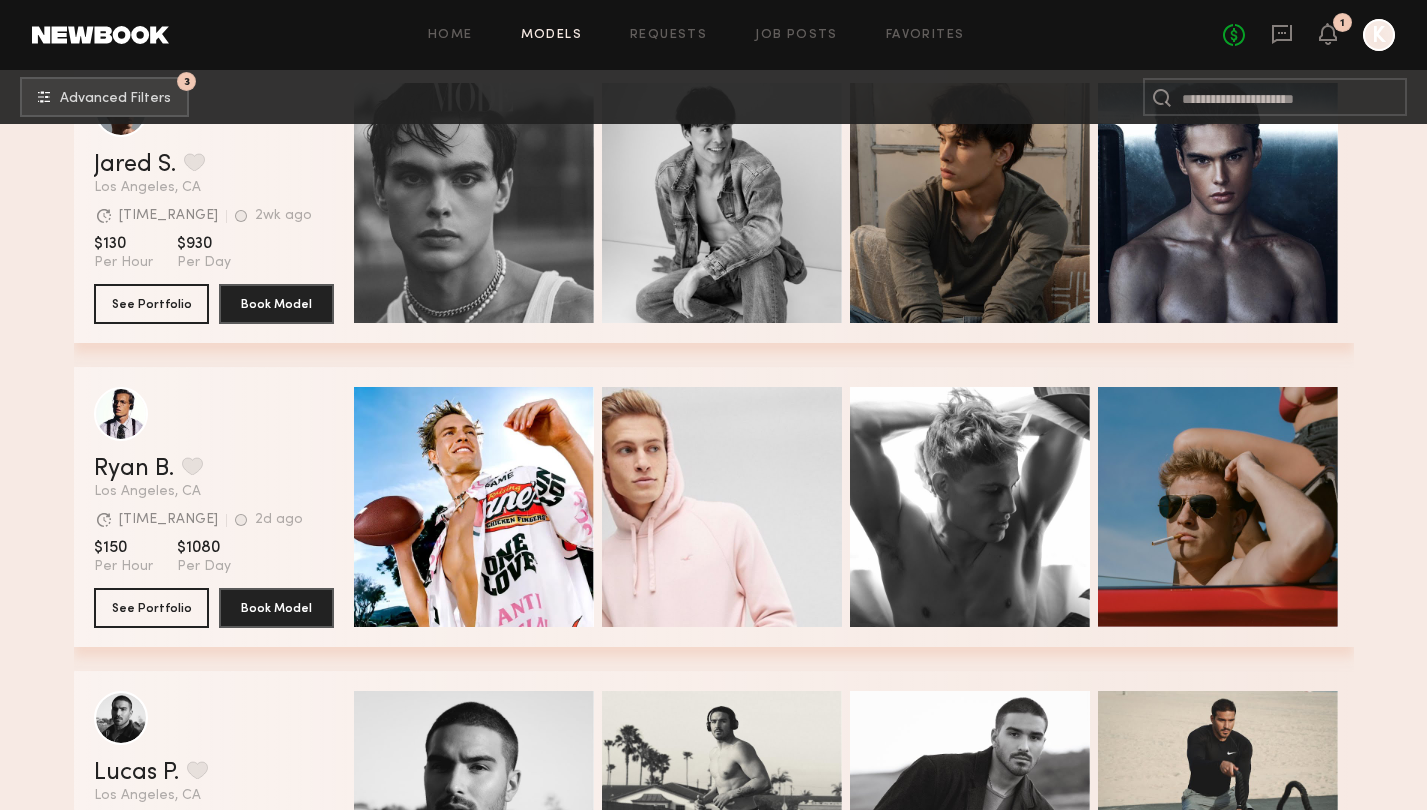 click on "Models" 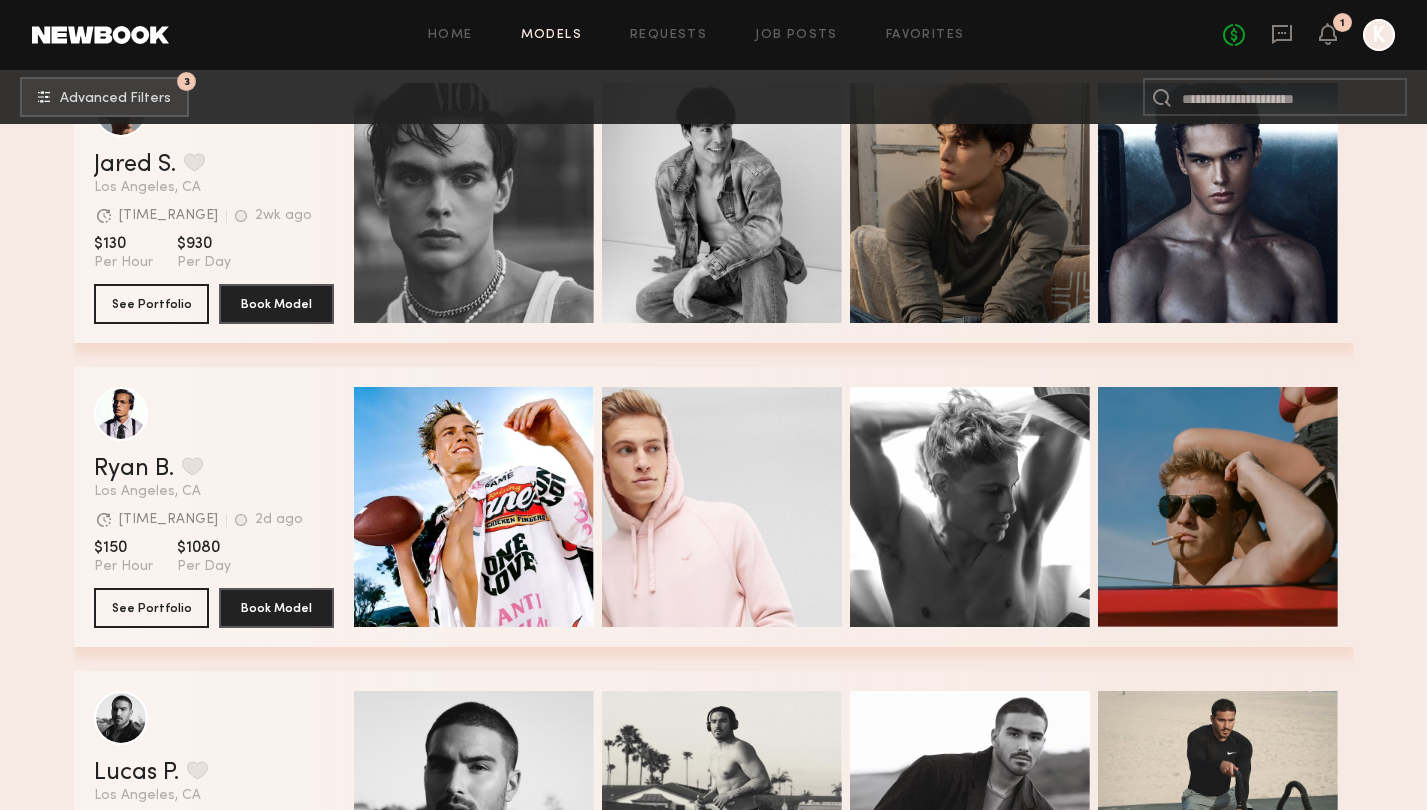 click 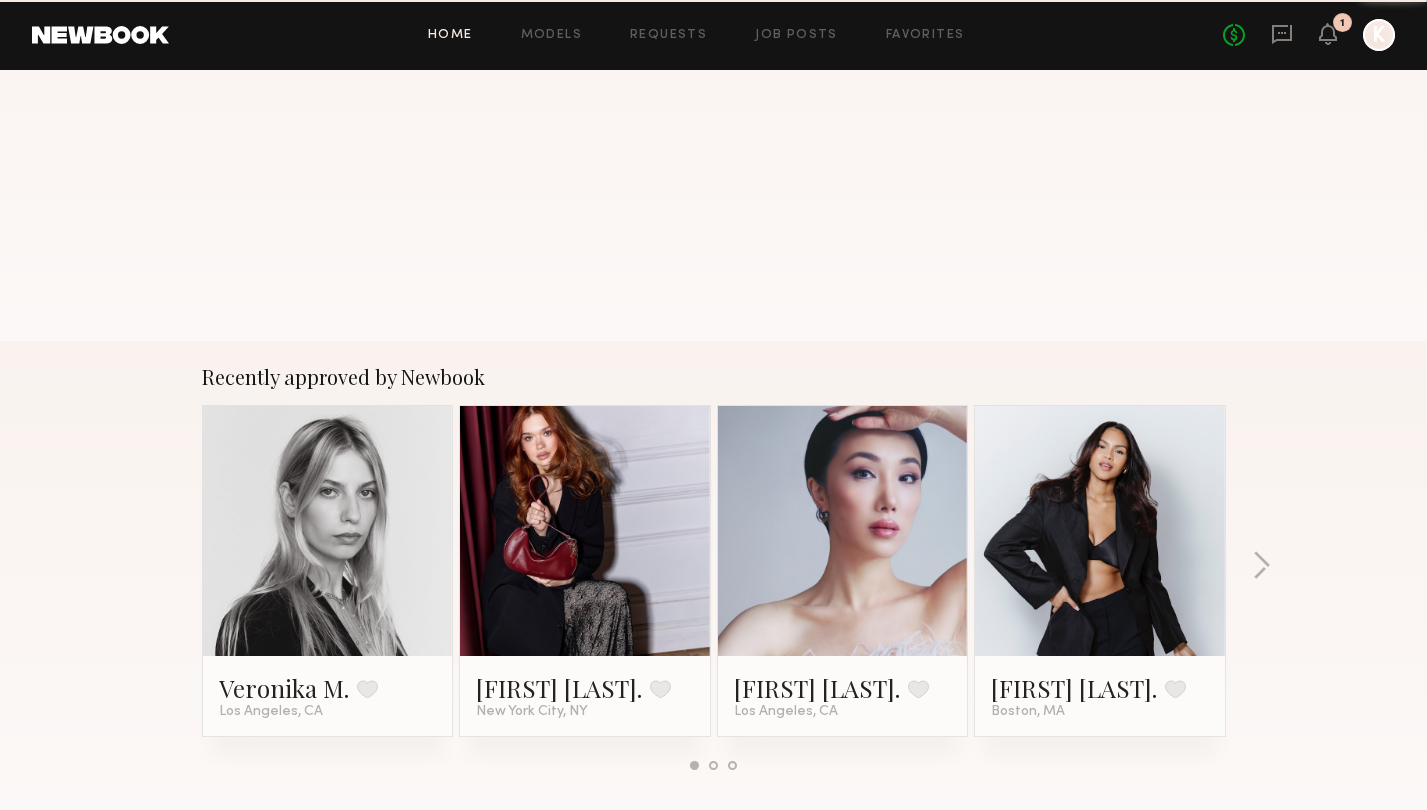 scroll, scrollTop: 0, scrollLeft: 0, axis: both 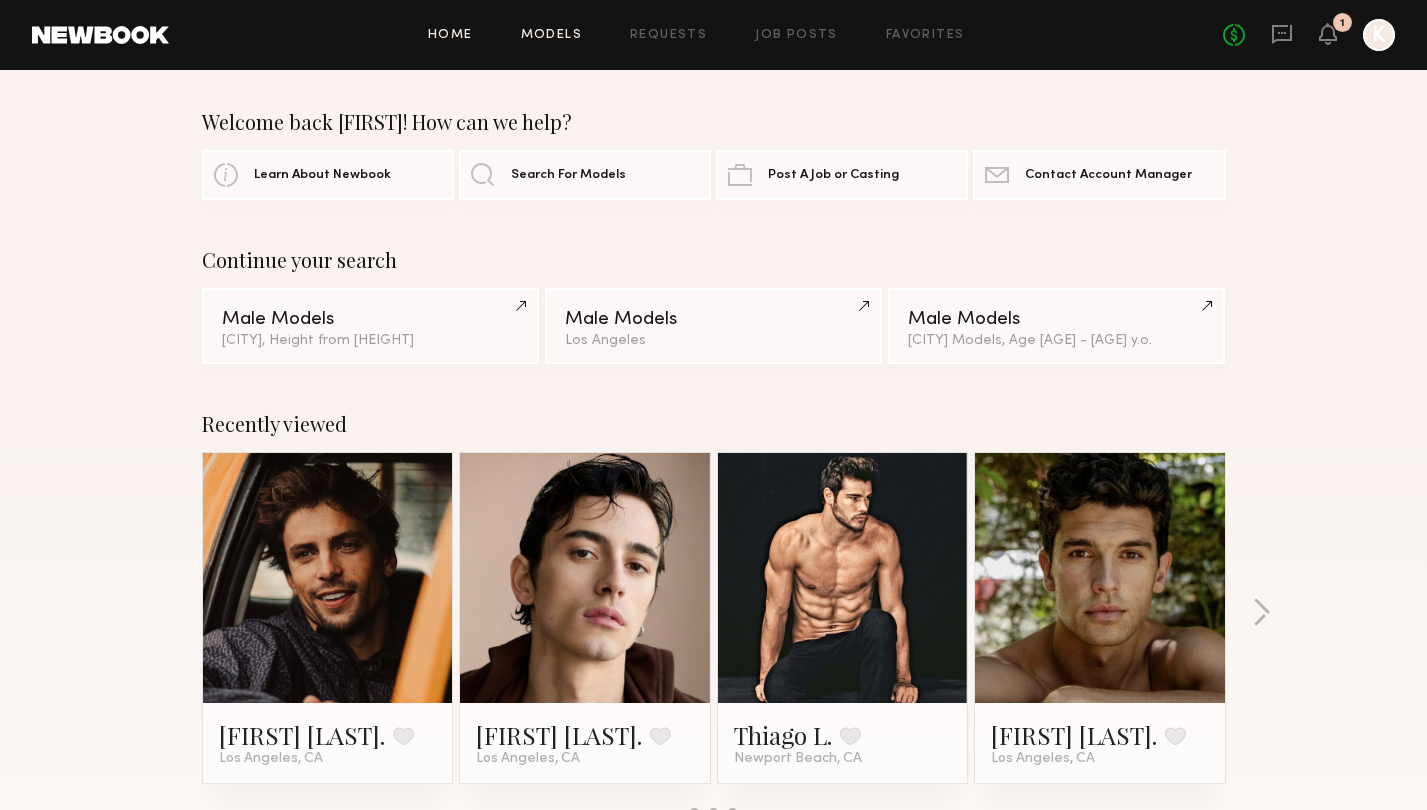 click on "Models" 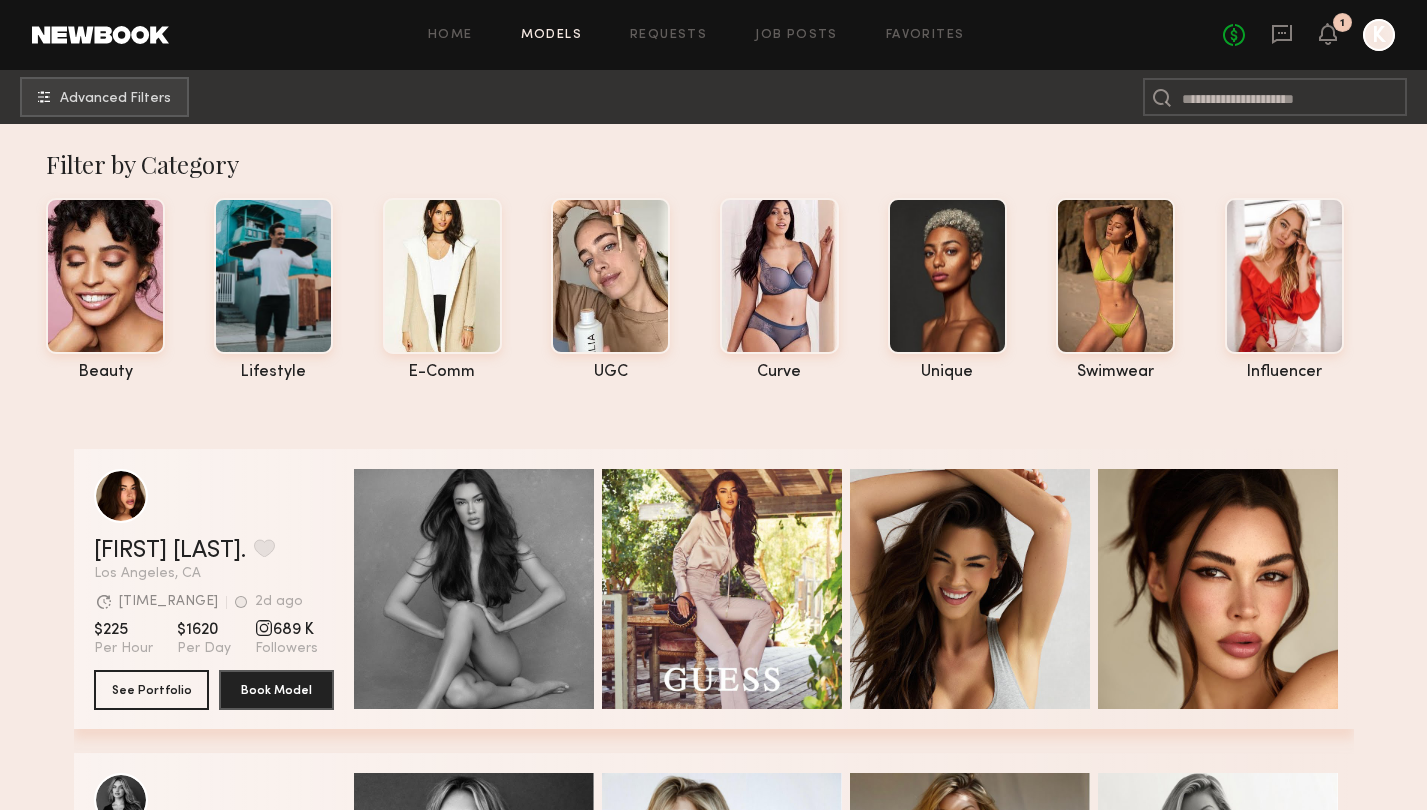 scroll, scrollTop: 0, scrollLeft: 0, axis: both 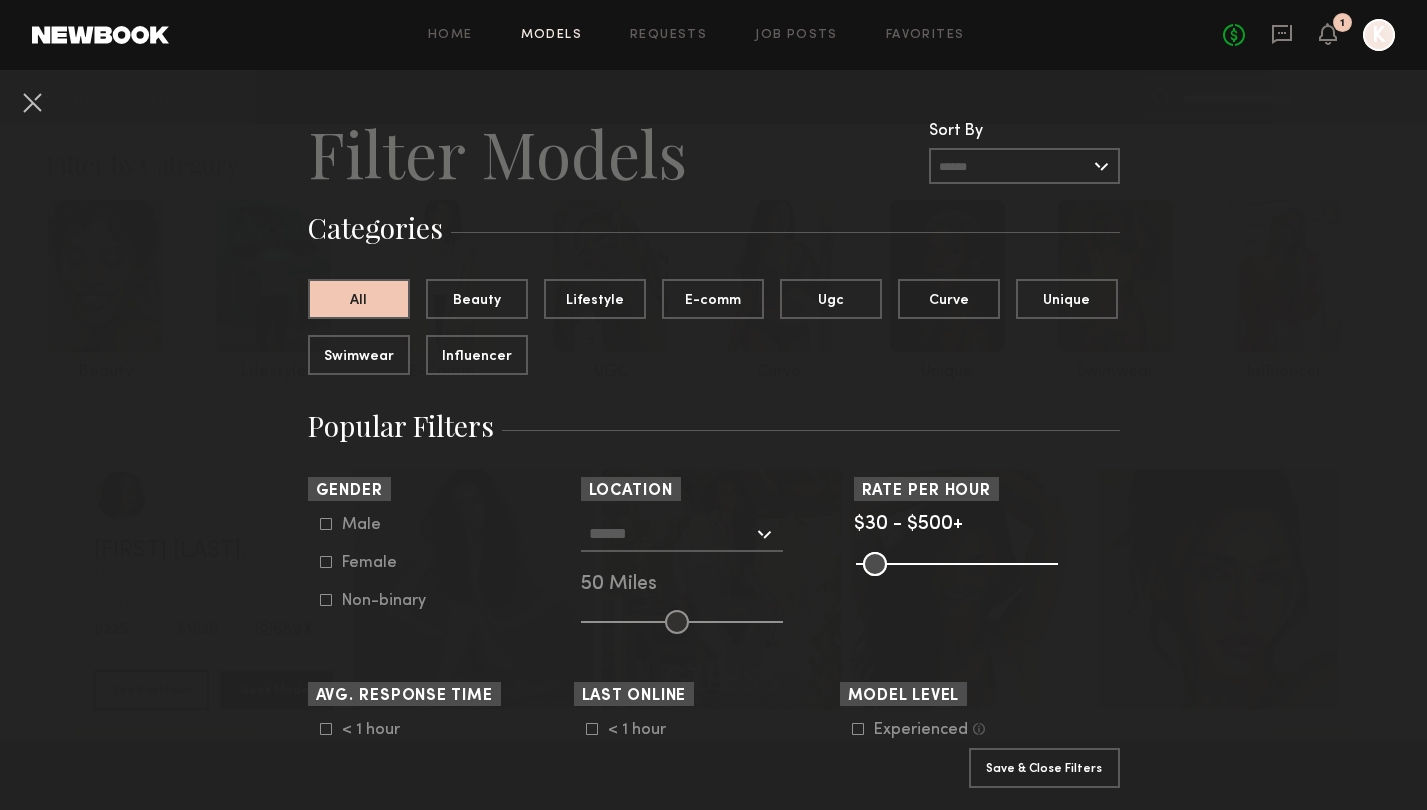 click on "Female" 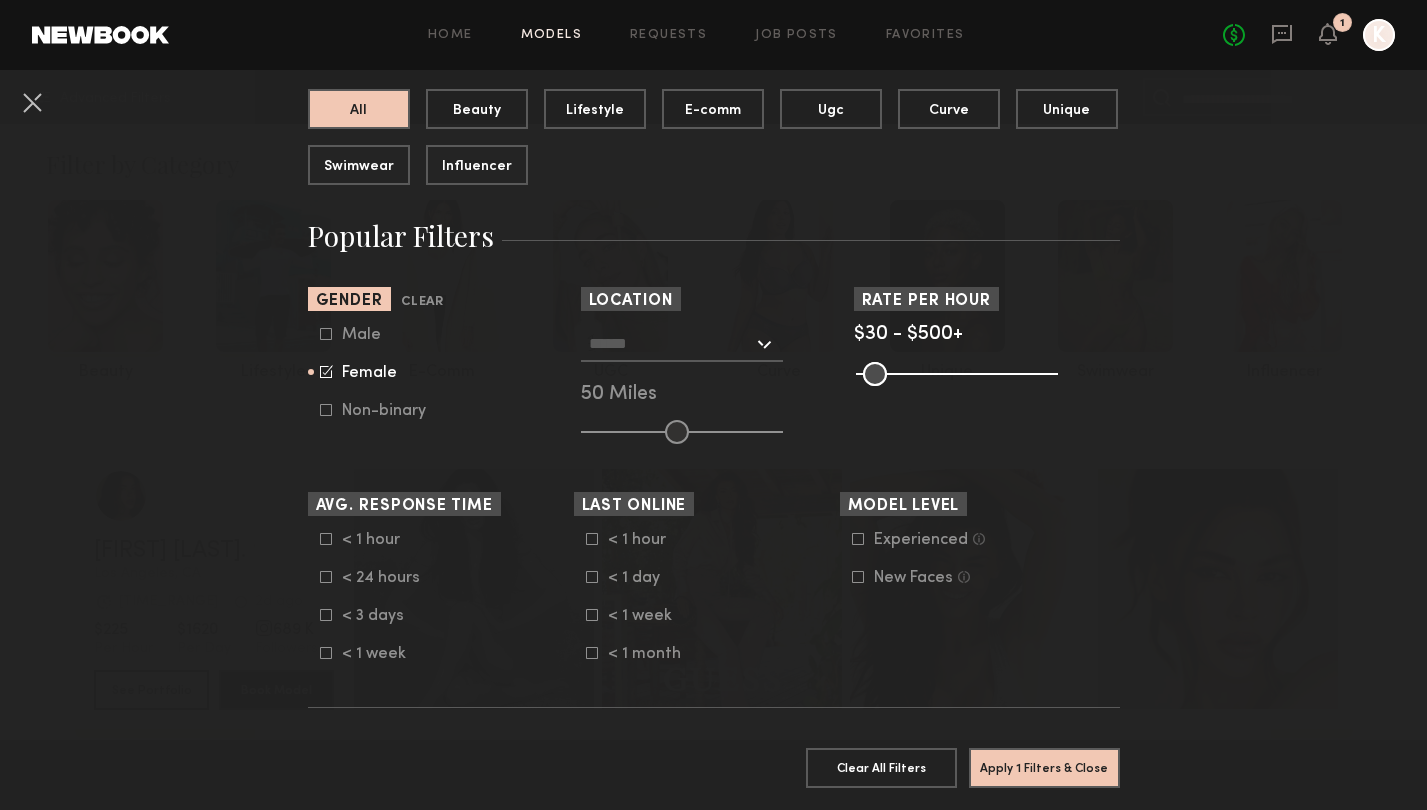 scroll, scrollTop: 210, scrollLeft: 0, axis: vertical 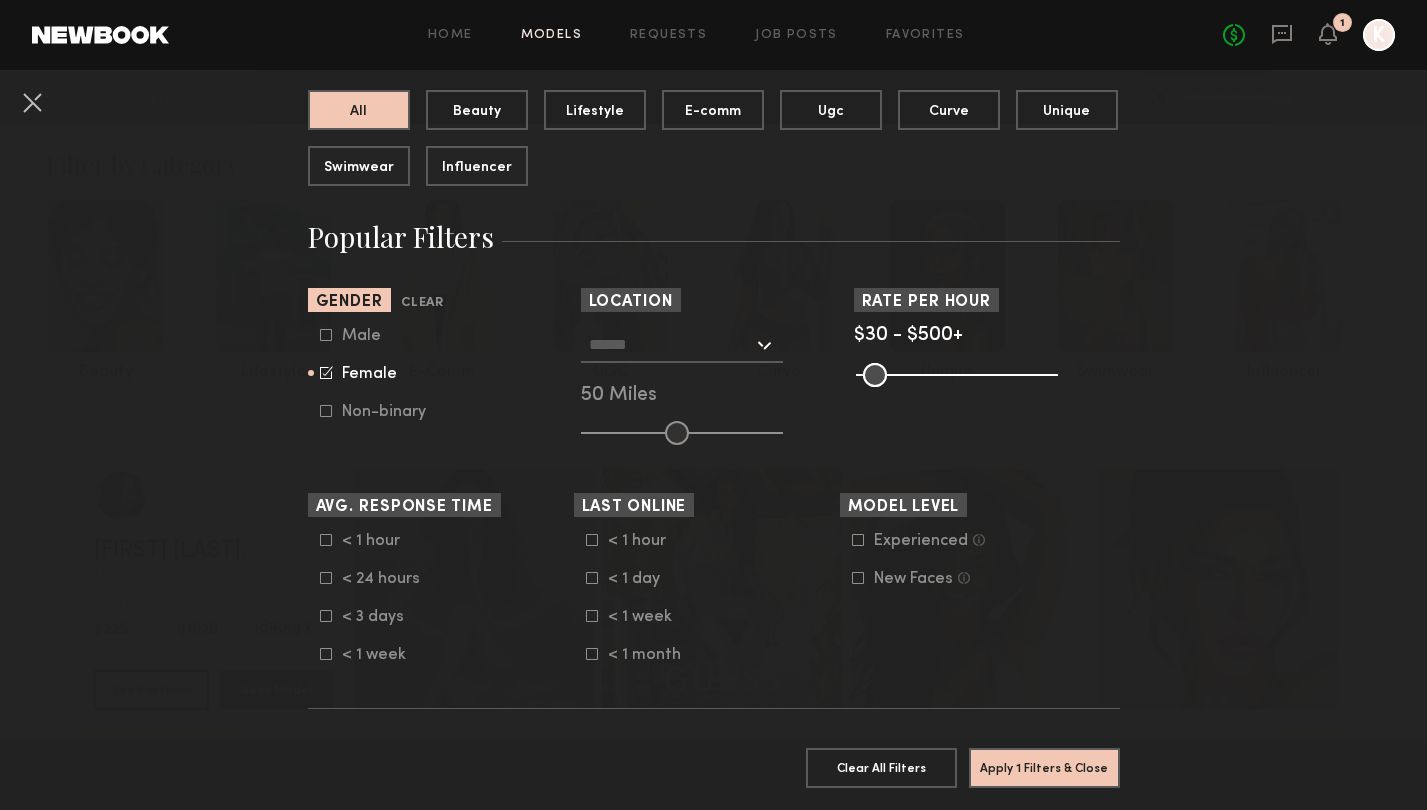 click 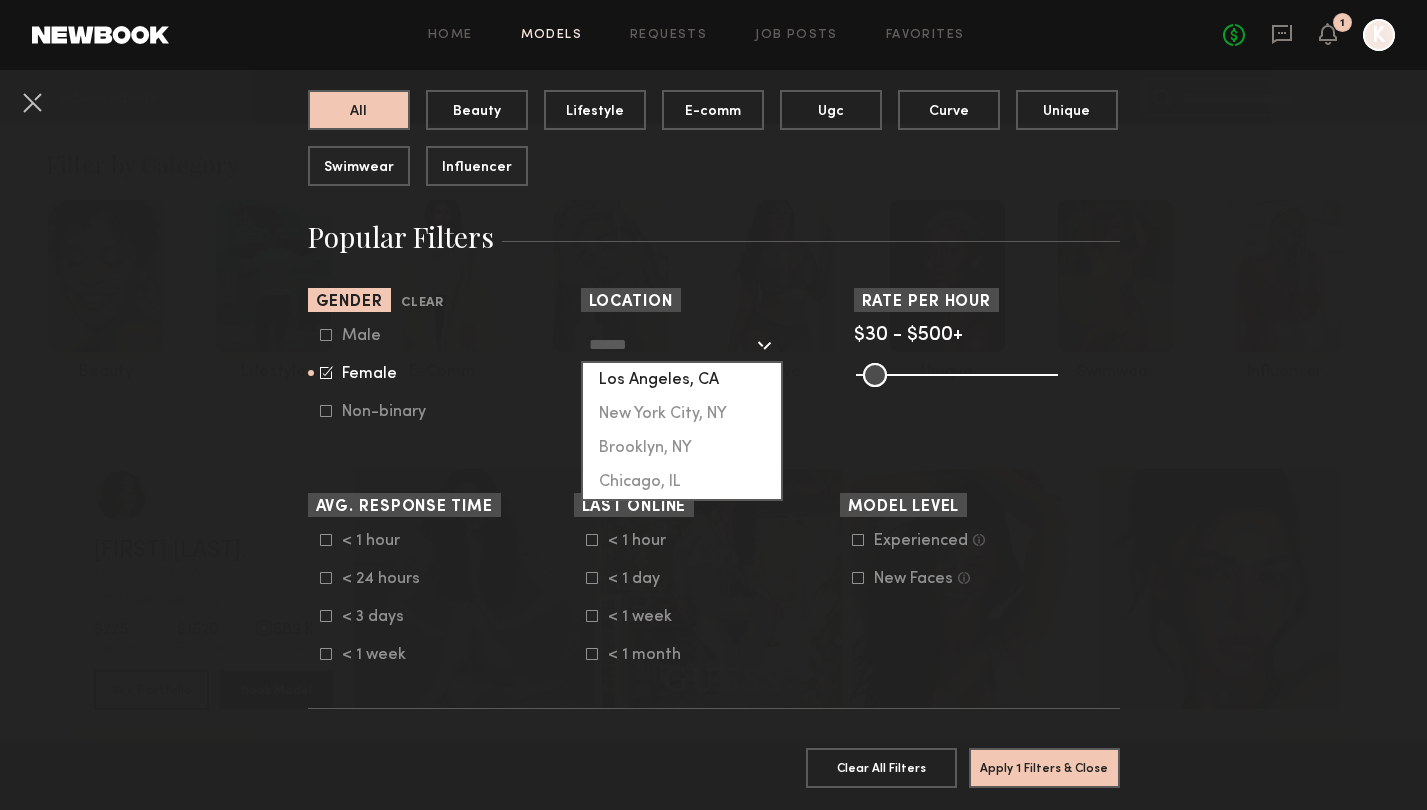 click on "Los Angeles, CA" 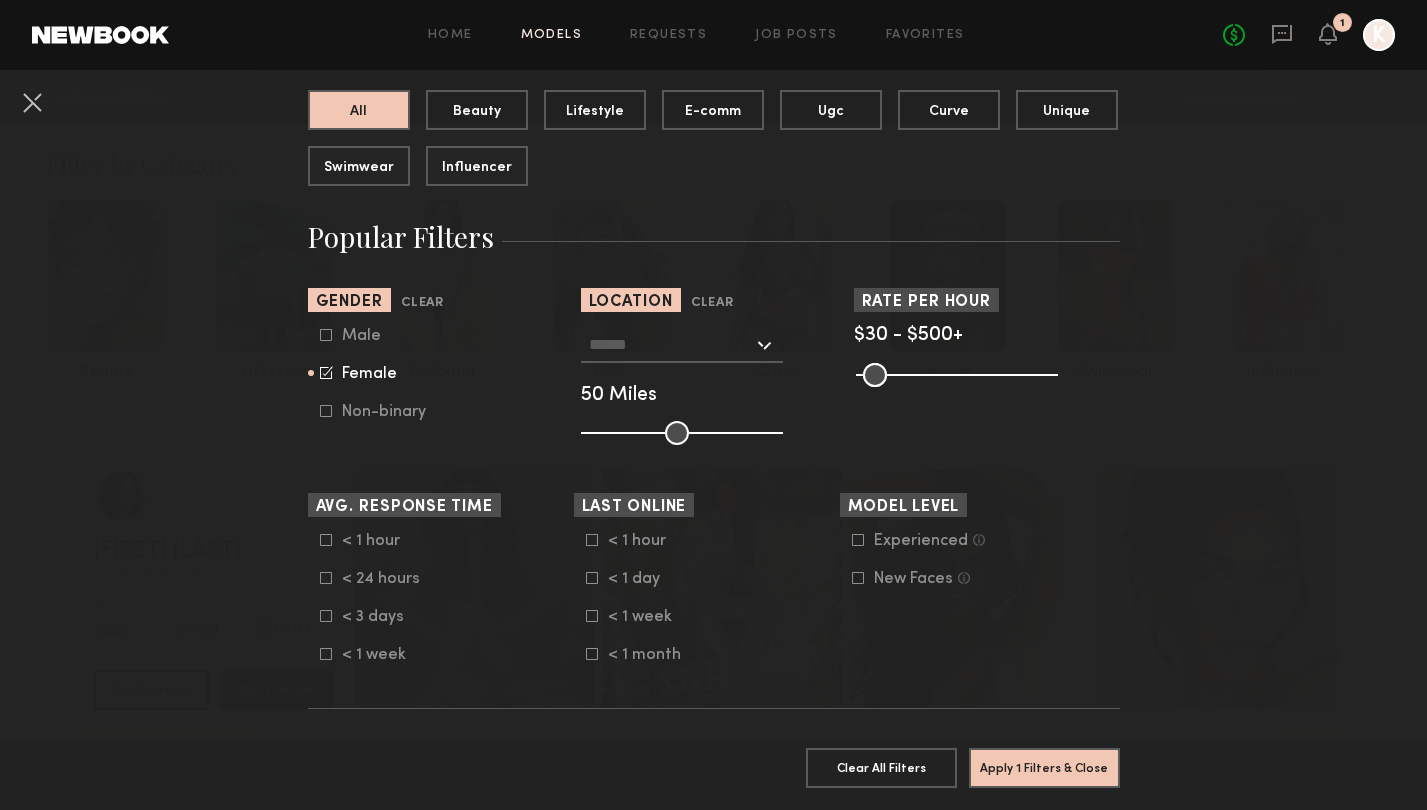 type on "**********" 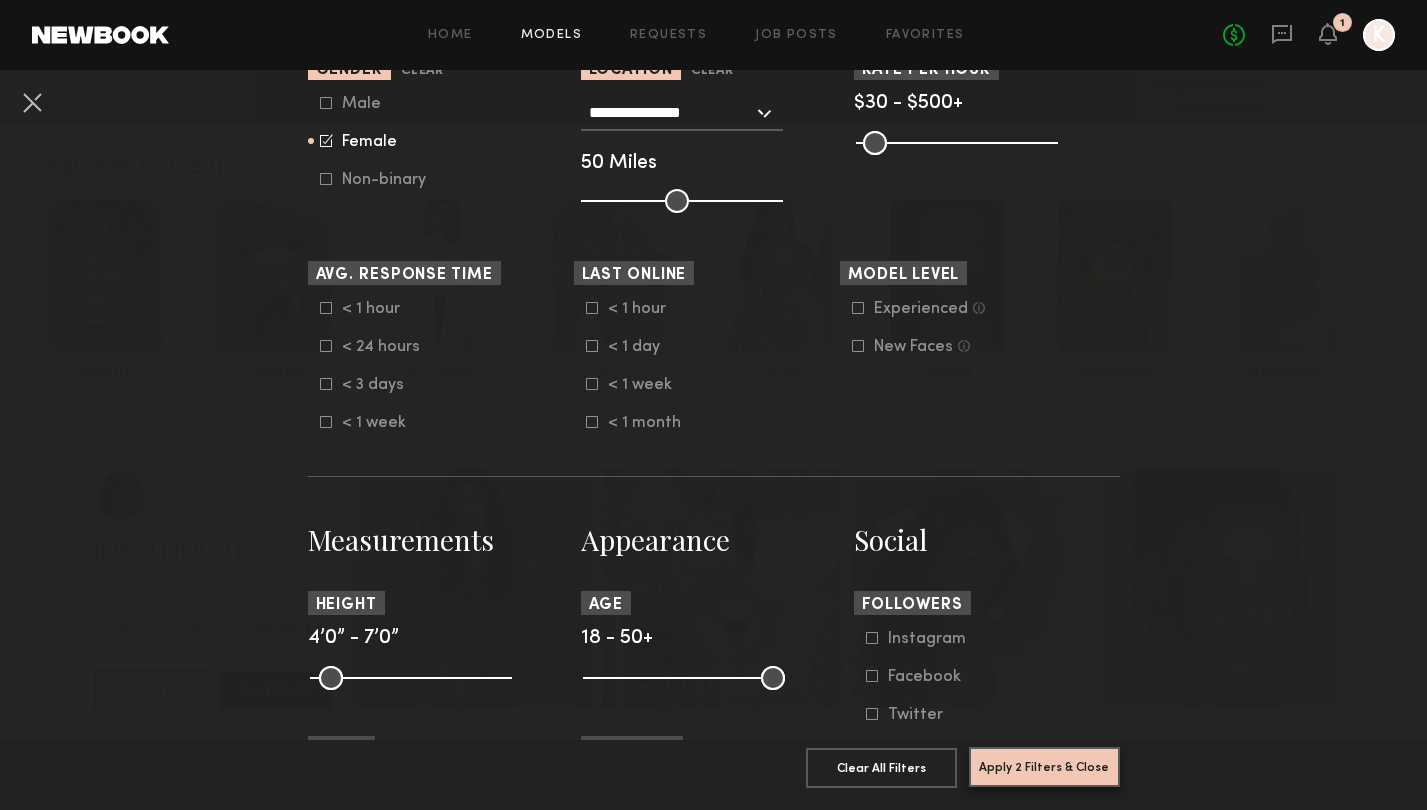 scroll, scrollTop: 440, scrollLeft: 0, axis: vertical 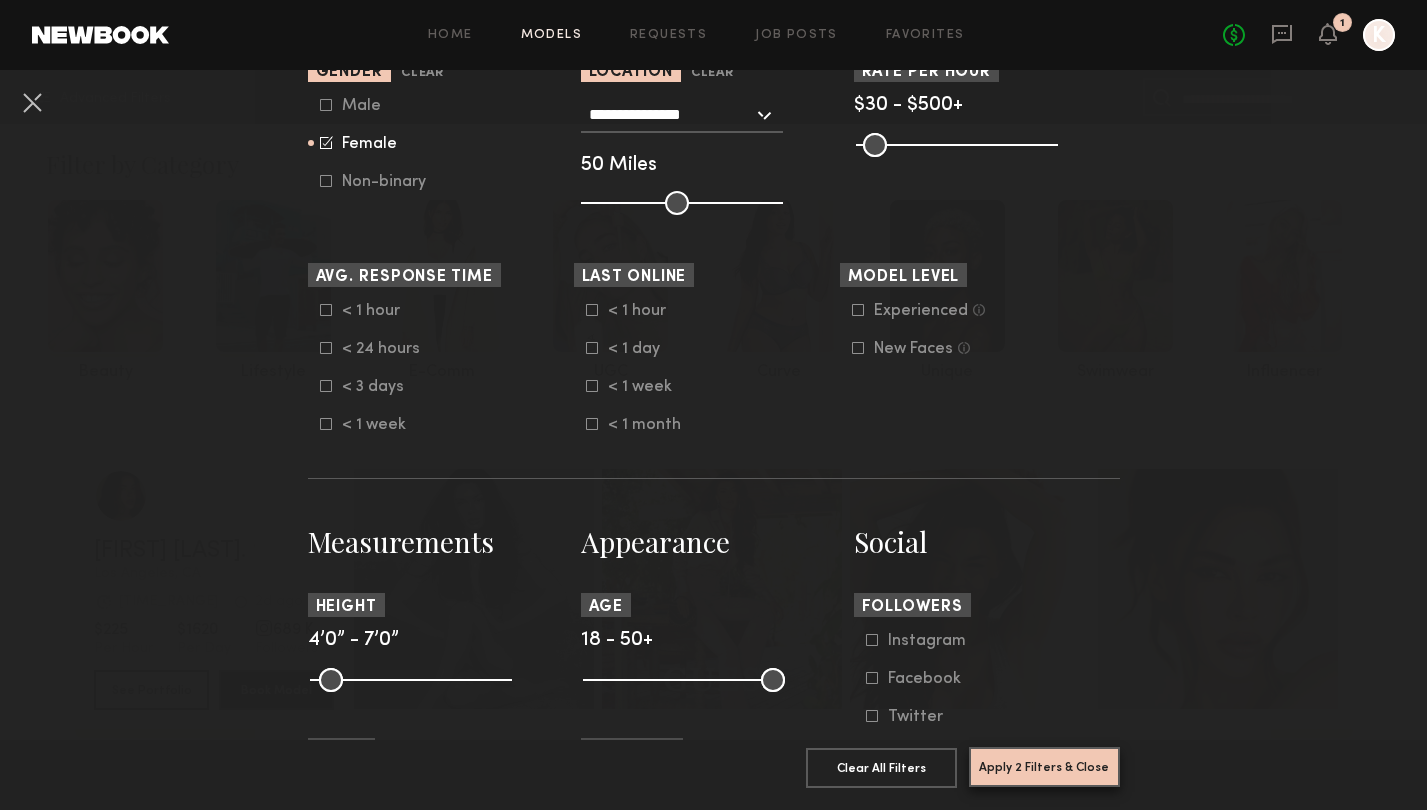click on "Apply 2 Filters & Close" 